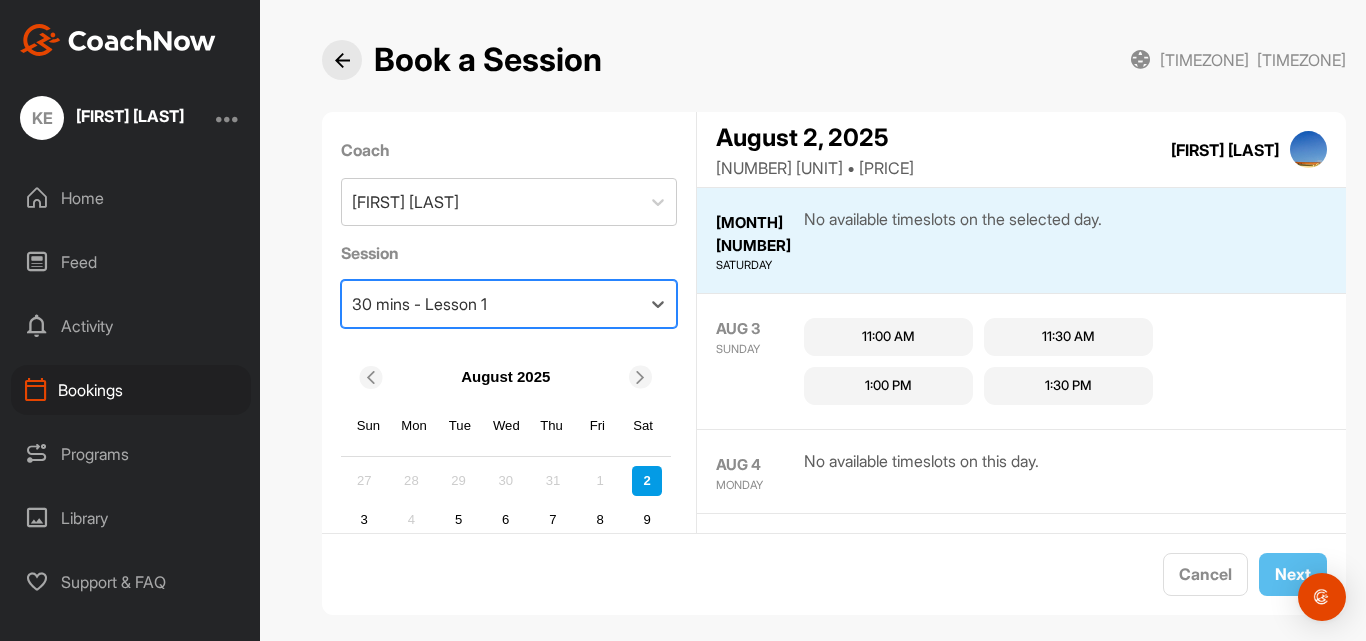 scroll, scrollTop: 0, scrollLeft: 0, axis: both 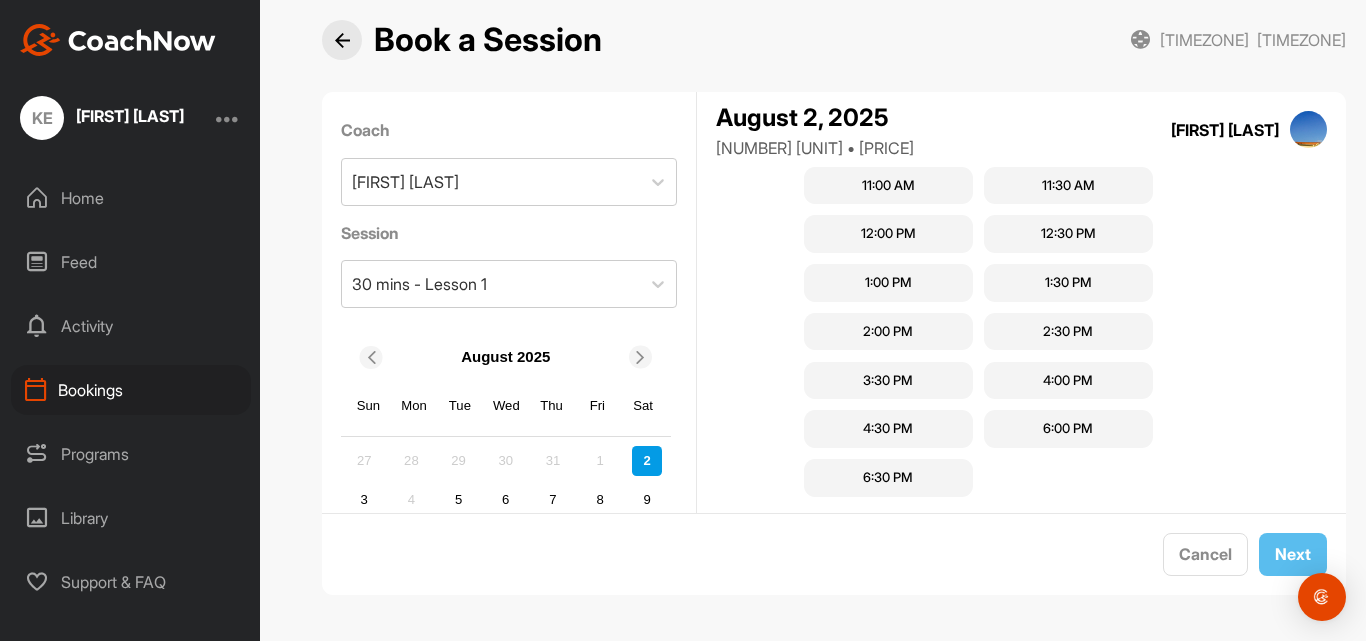 click on "2:00 PM" at bounding box center (888, 332) 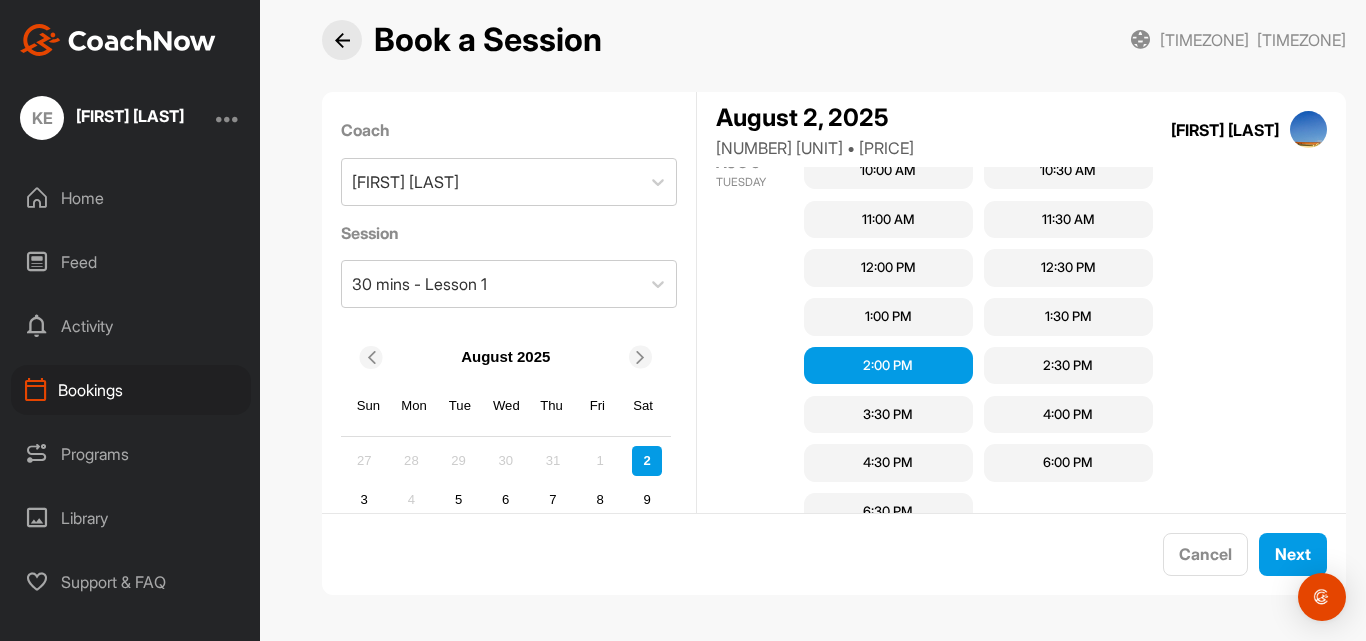 scroll, scrollTop: 400, scrollLeft: 0, axis: vertical 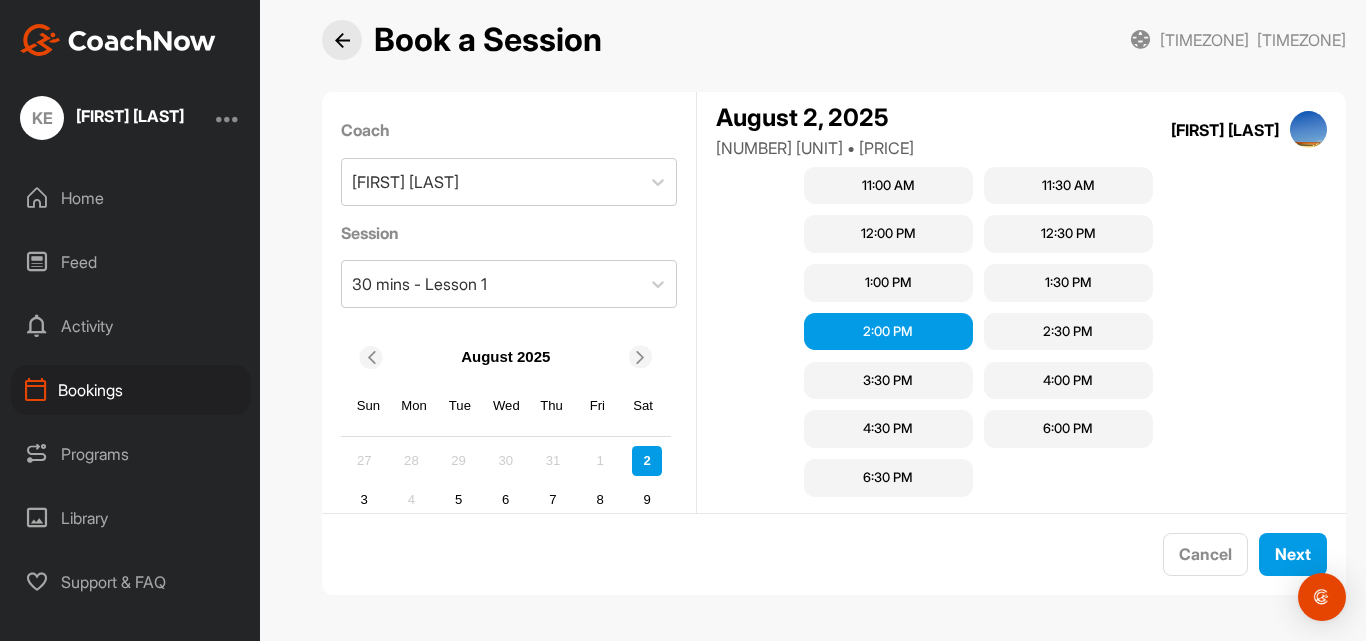 click on "2:00 PM" at bounding box center (888, 332) 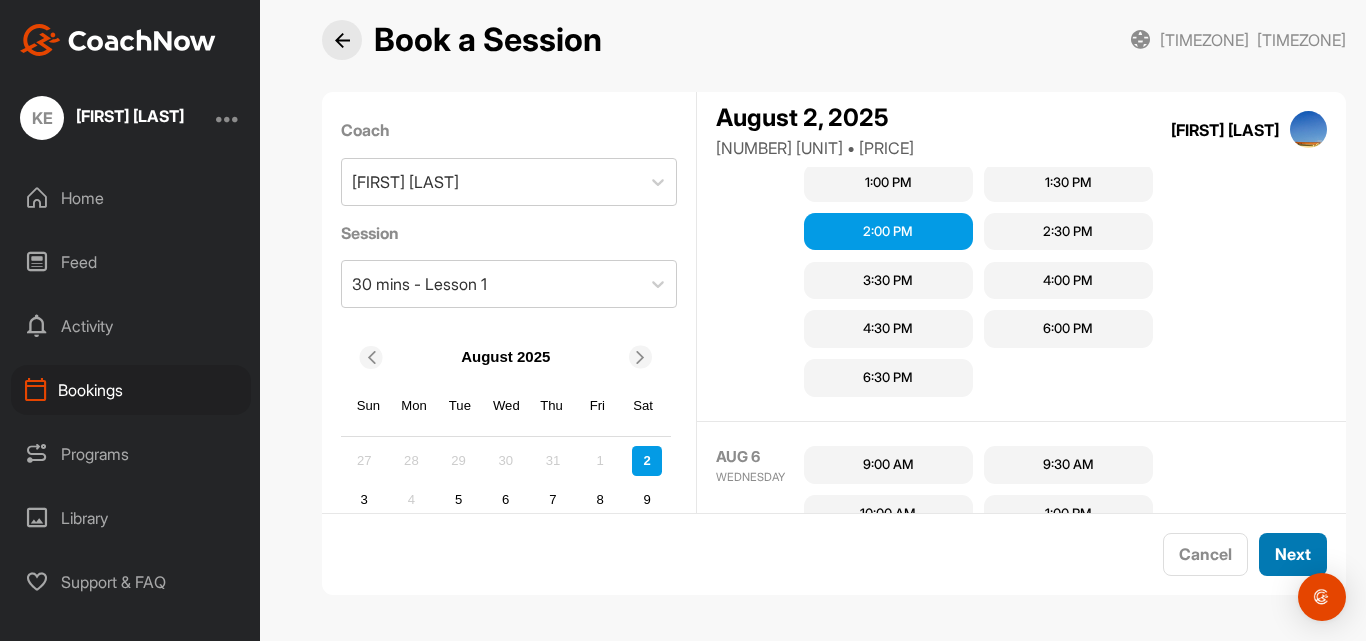 click on "Next" at bounding box center [1293, 554] 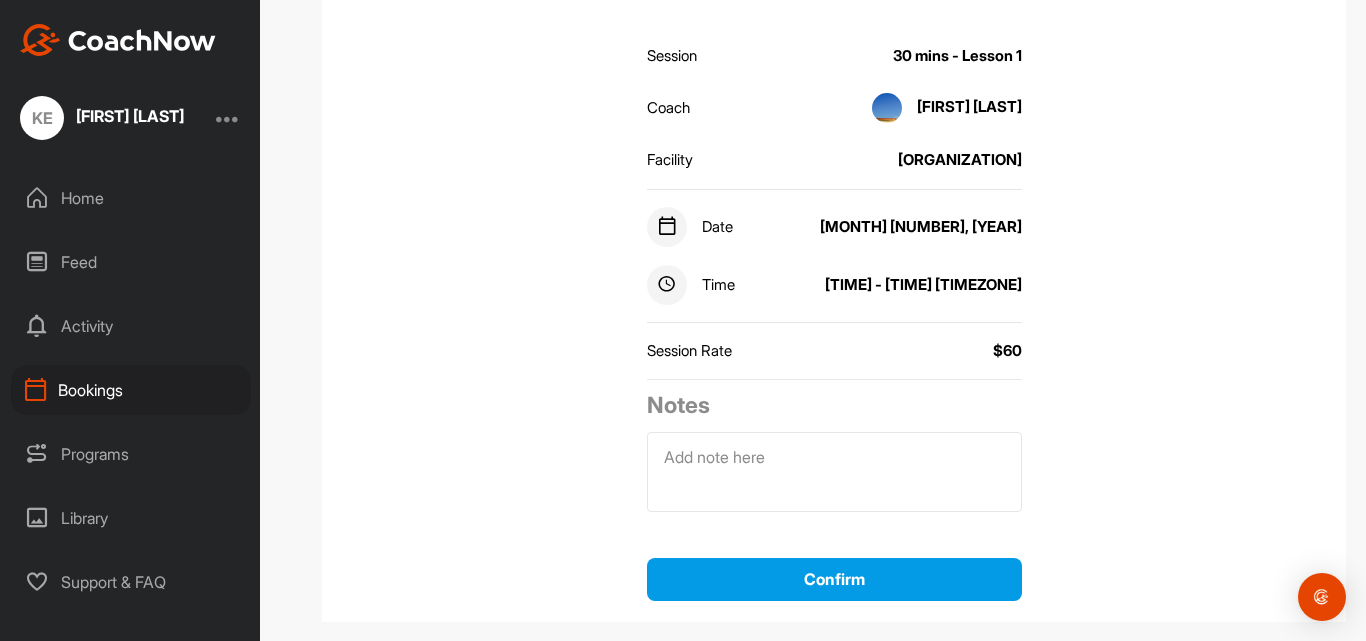 scroll, scrollTop: 278, scrollLeft: 0, axis: vertical 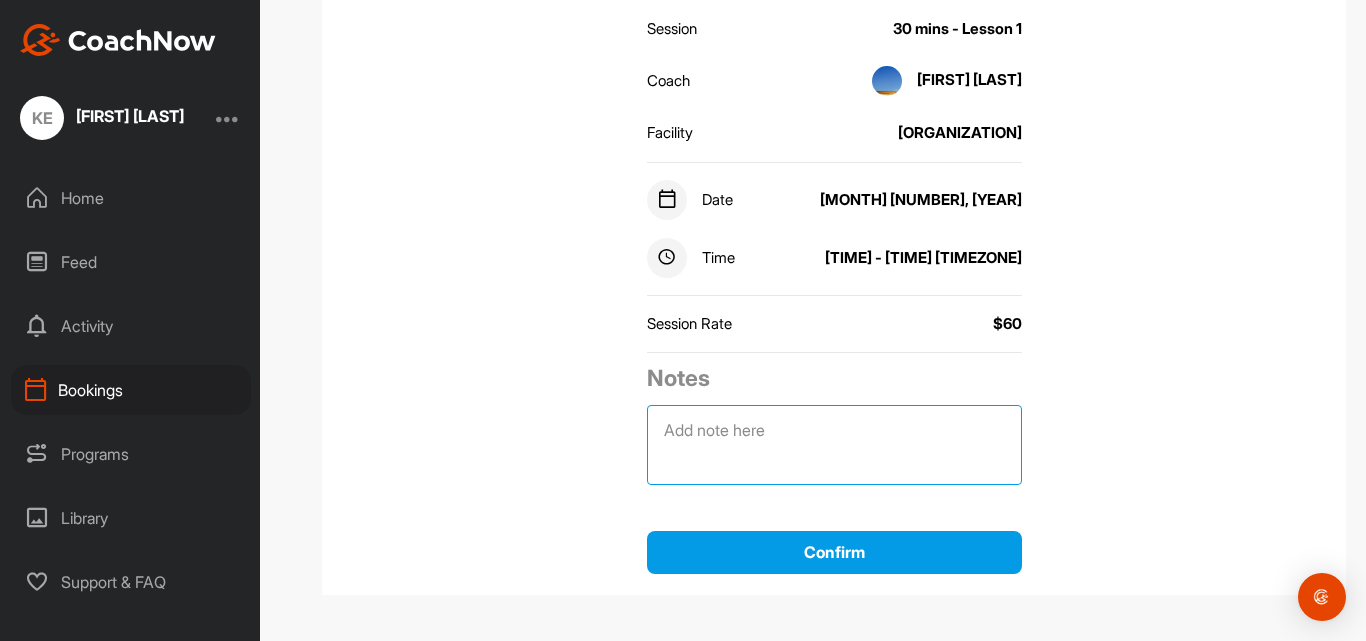 click at bounding box center (834, 445) 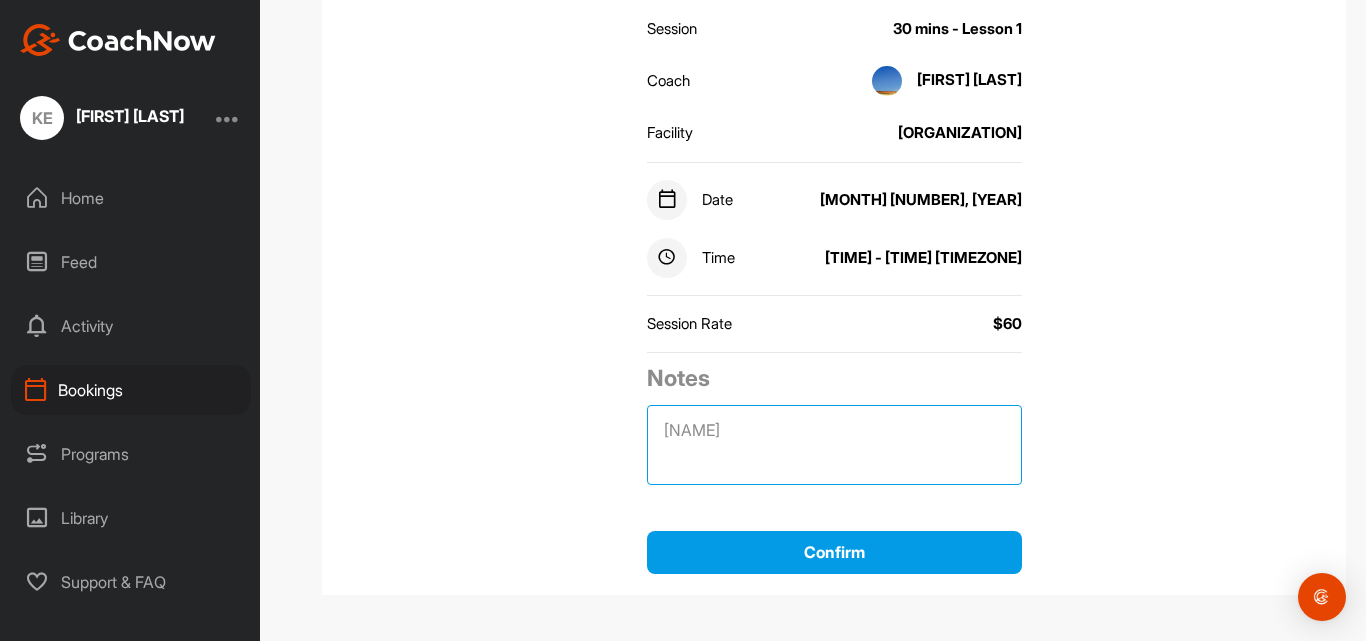 type on "F" 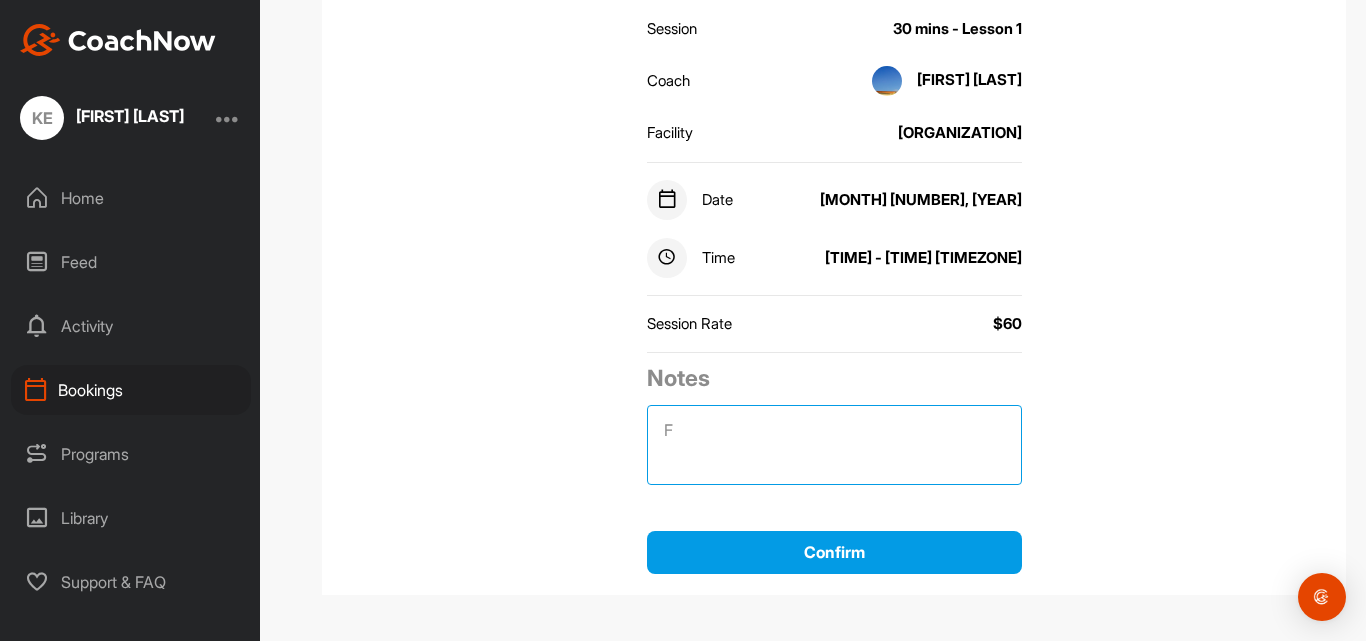 type 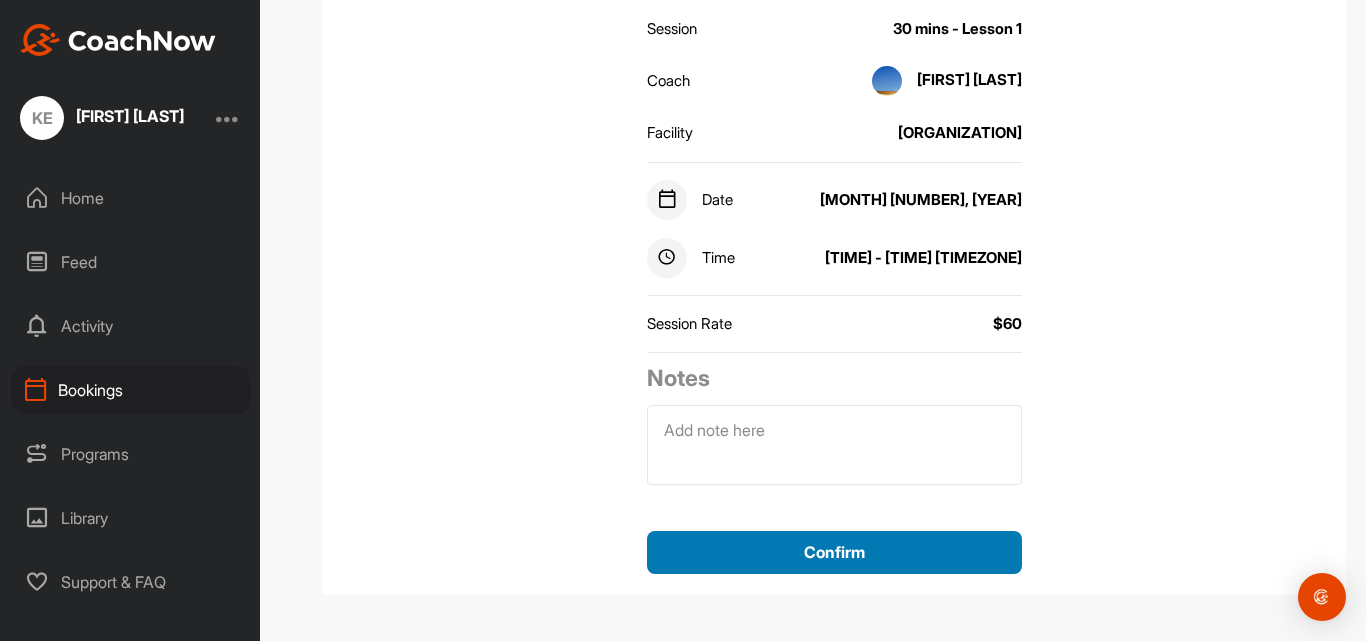 click on "Confirm" at bounding box center [834, 552] 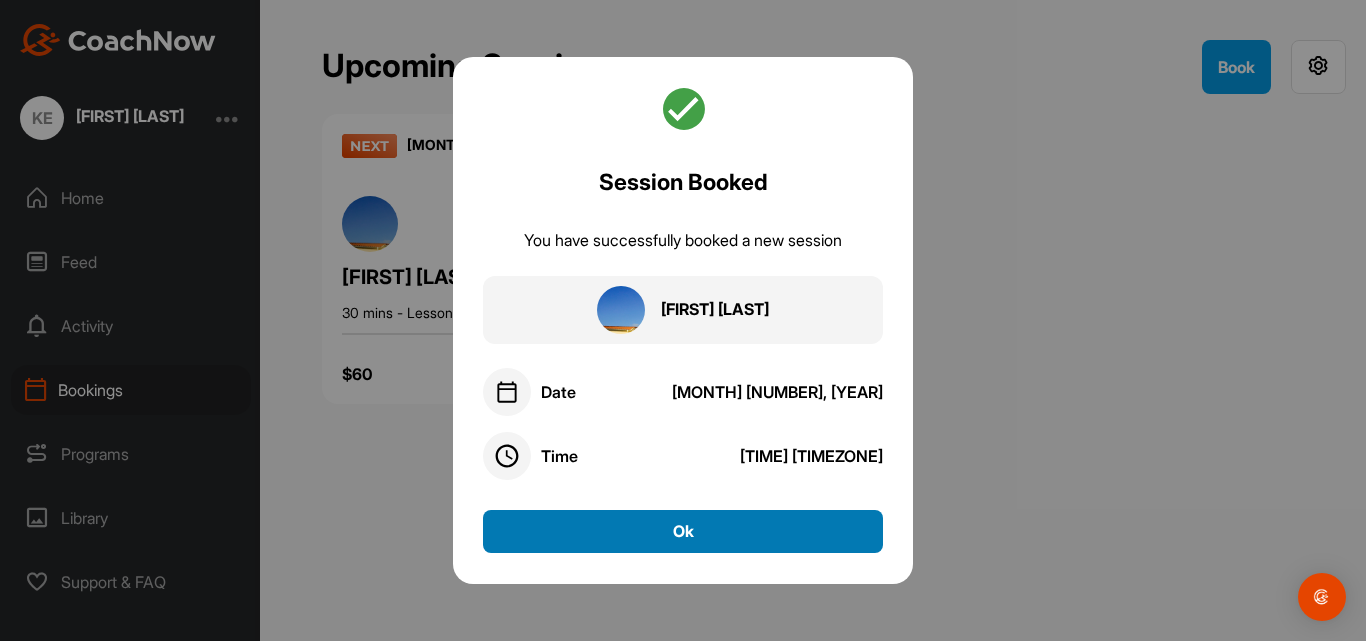 click on "Ok" at bounding box center [683, 531] 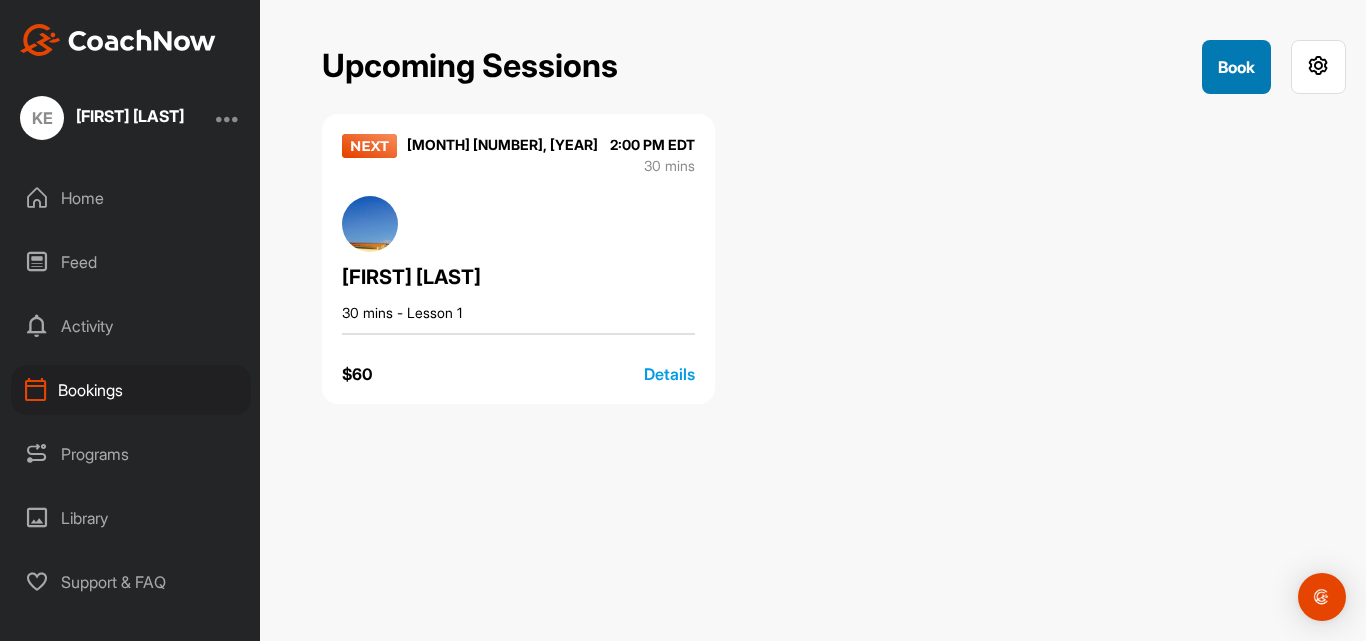 click on "Book" at bounding box center [1236, 67] 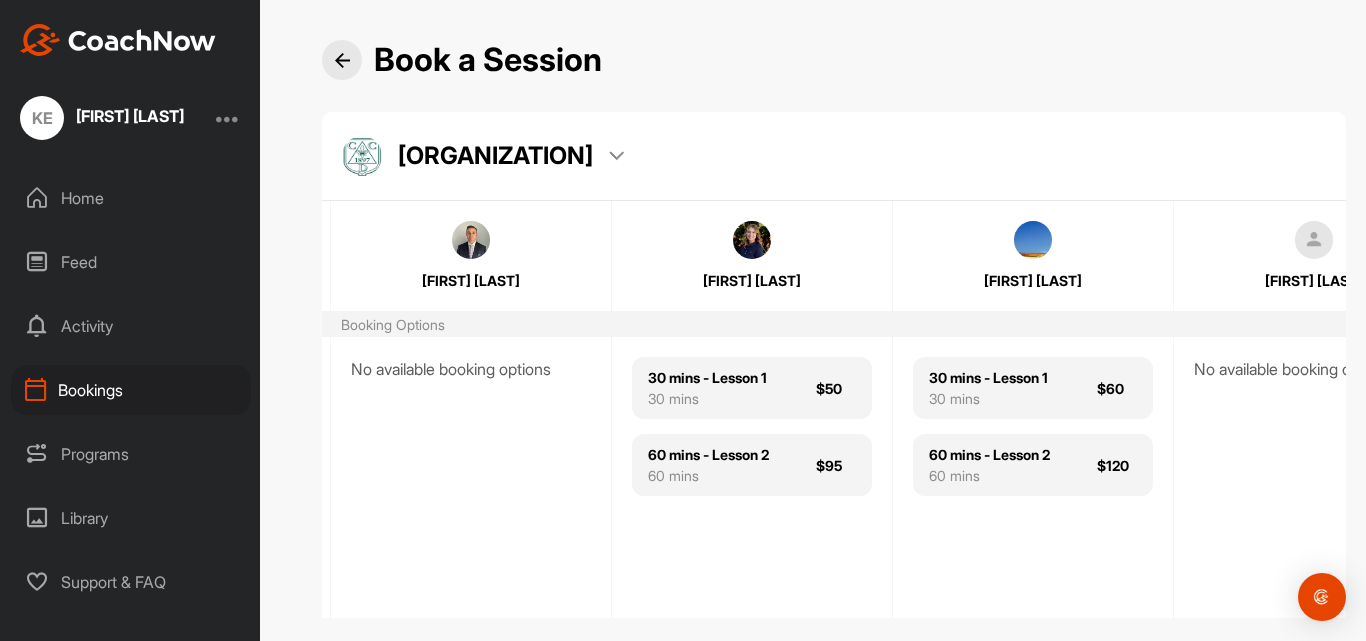 scroll, scrollTop: 0, scrollLeft: 686, axis: horizontal 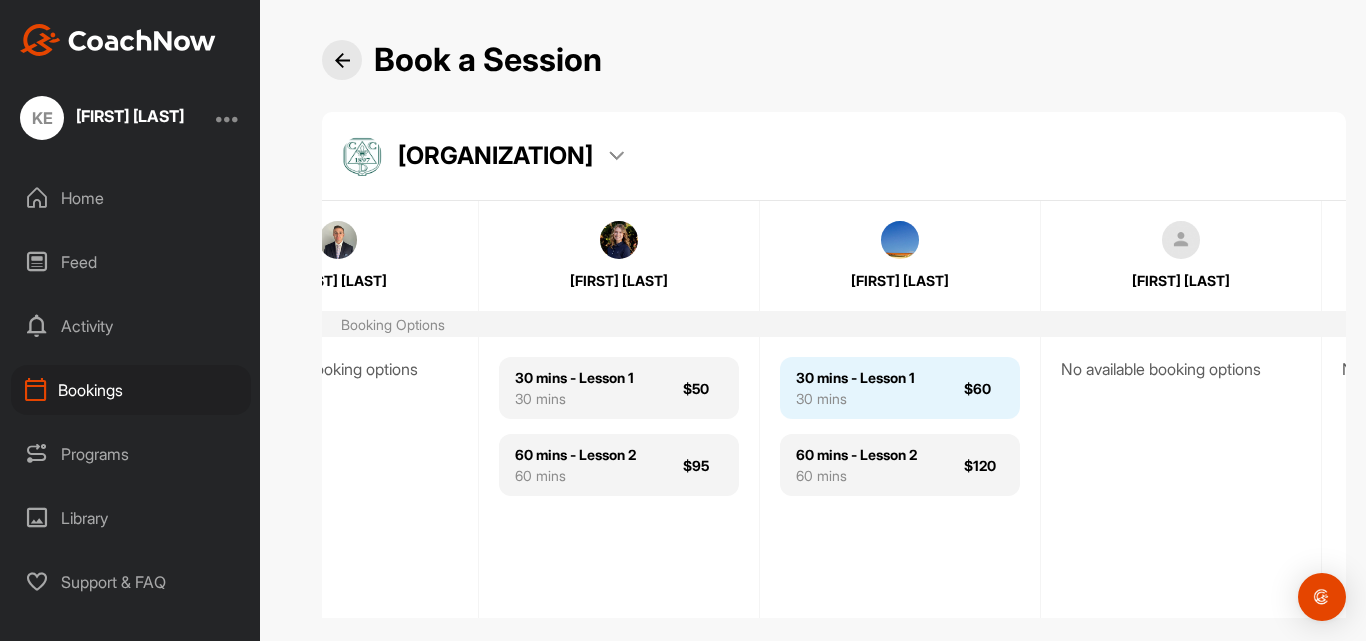 click on "30 mins - Lesson 1" at bounding box center (855, 377) 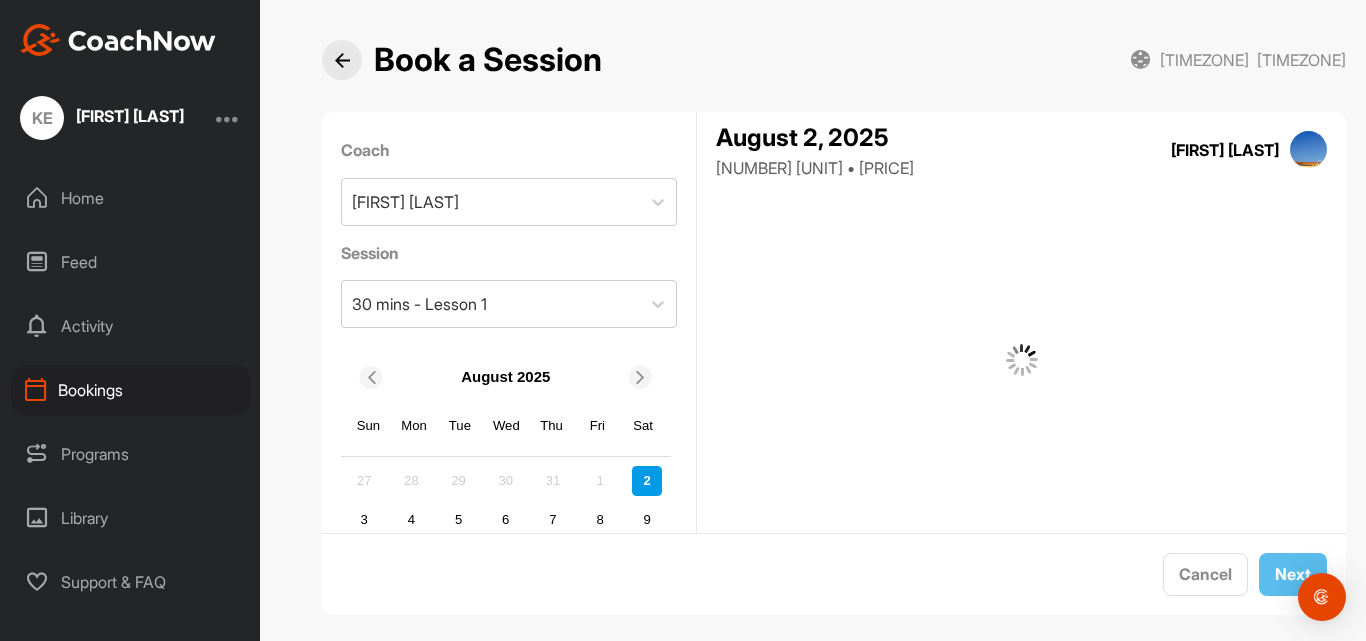 scroll, scrollTop: 20, scrollLeft: 0, axis: vertical 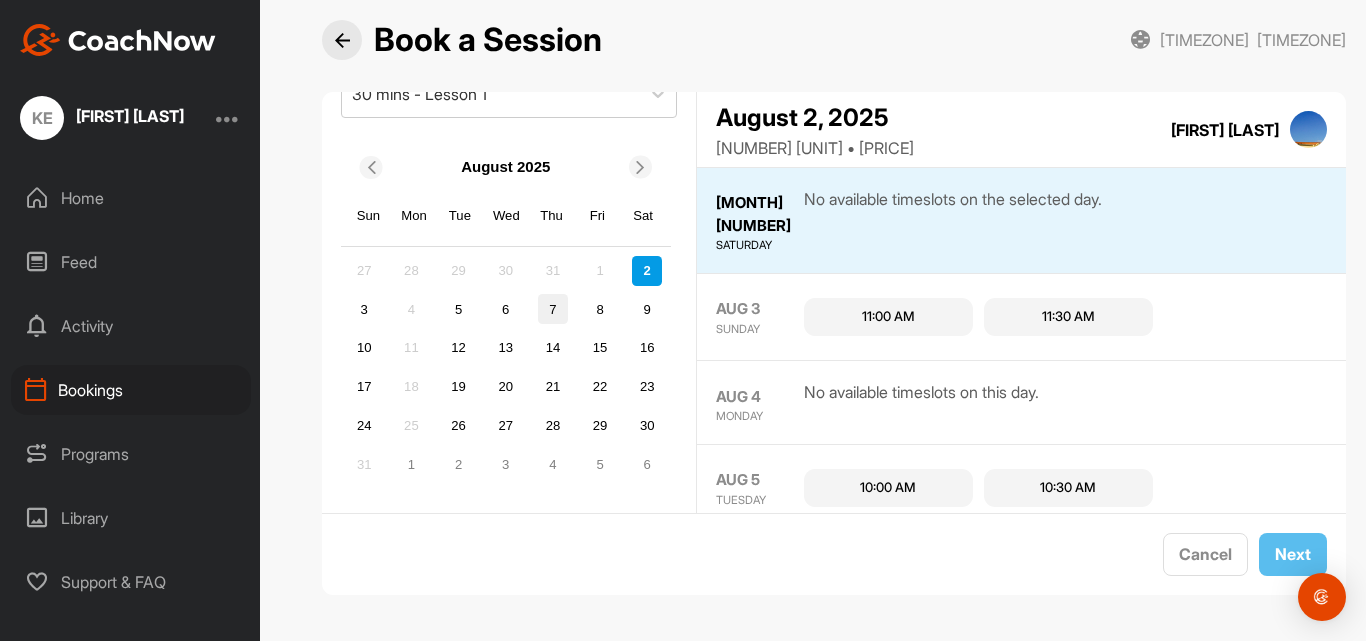 click on "7" at bounding box center [553, 309] 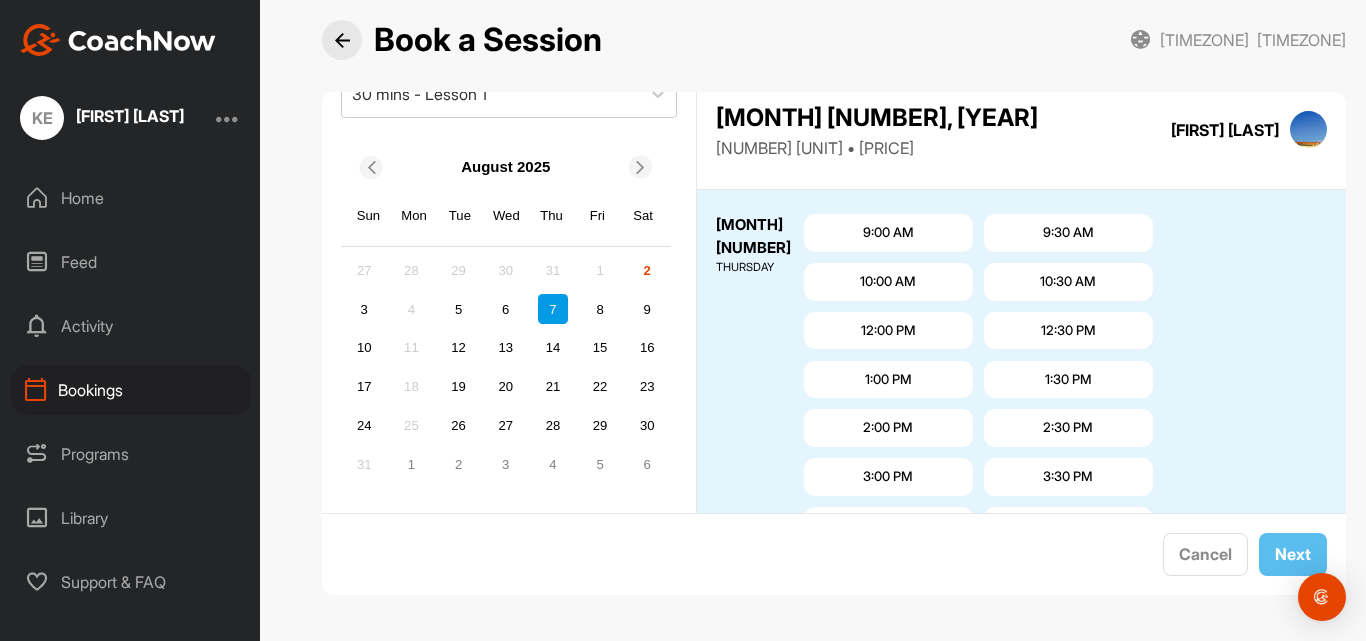 scroll, scrollTop: 968, scrollLeft: 0, axis: vertical 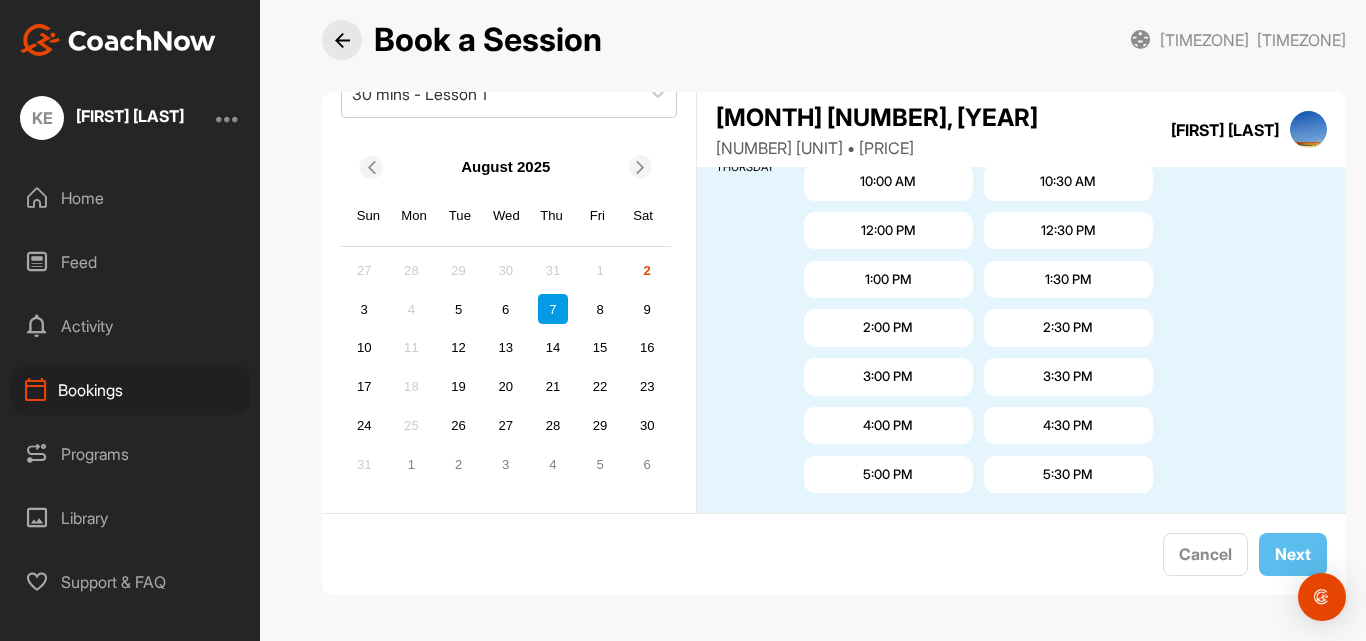 click on "3:00 PM" at bounding box center [888, 377] 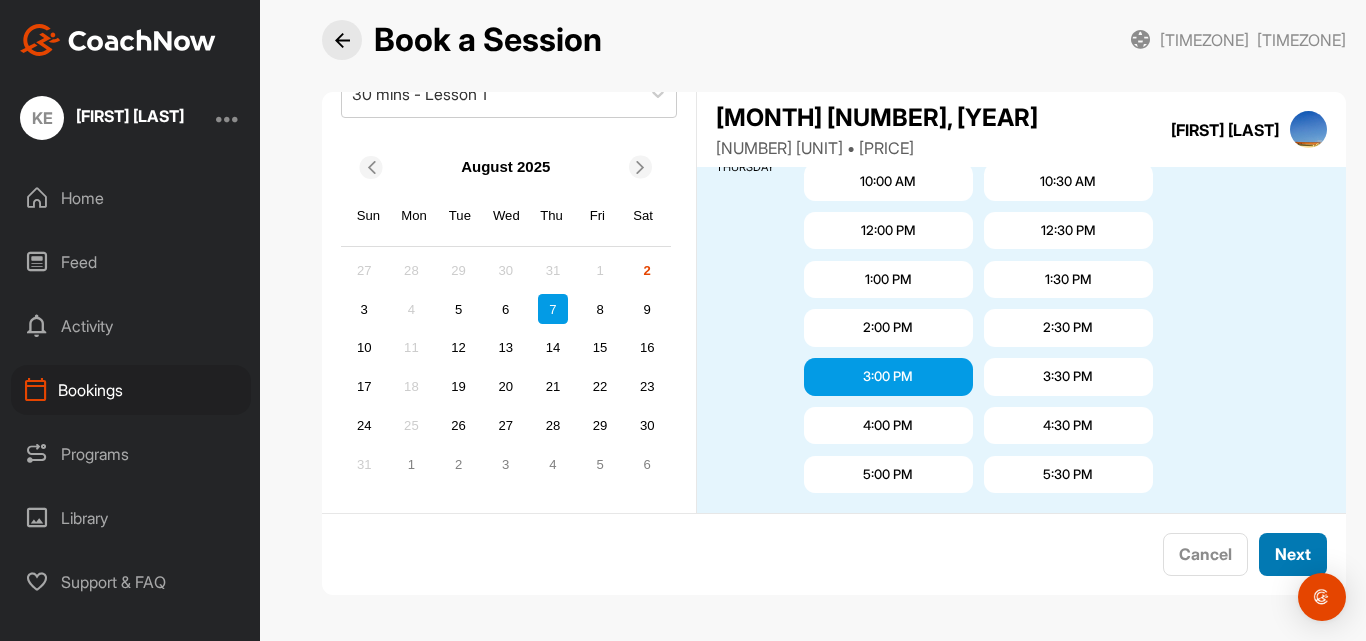 click on "Next" at bounding box center (1293, 554) 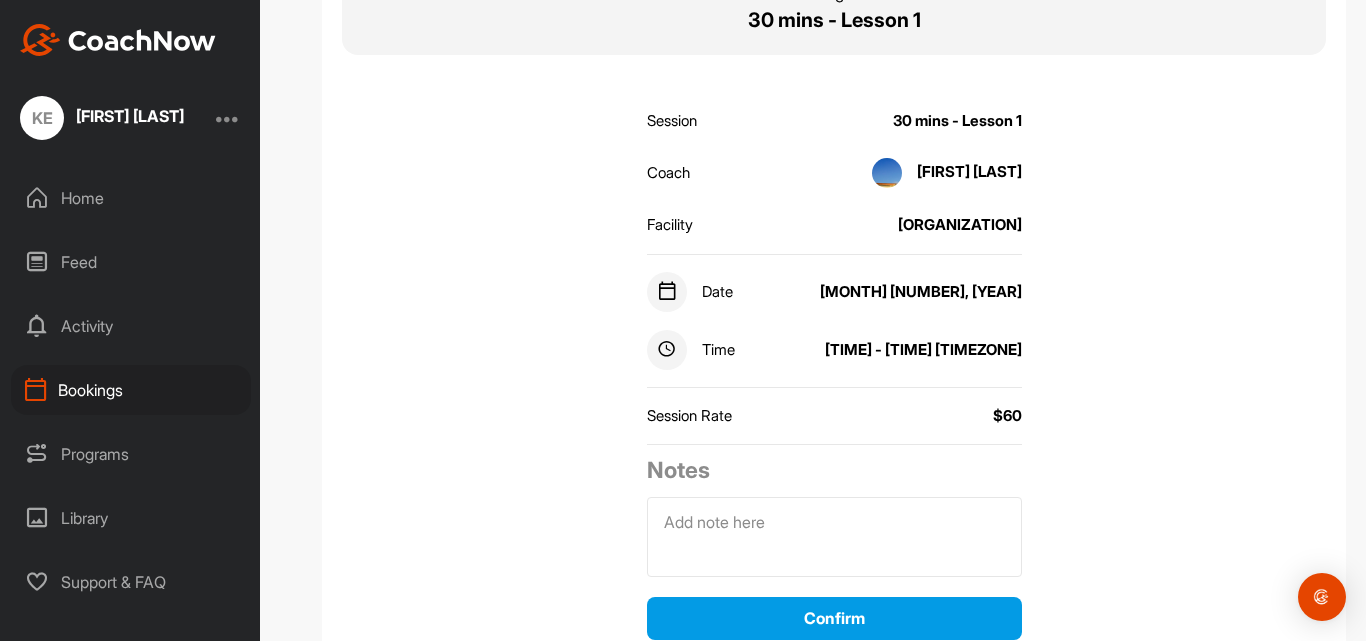 scroll, scrollTop: 200, scrollLeft: 0, axis: vertical 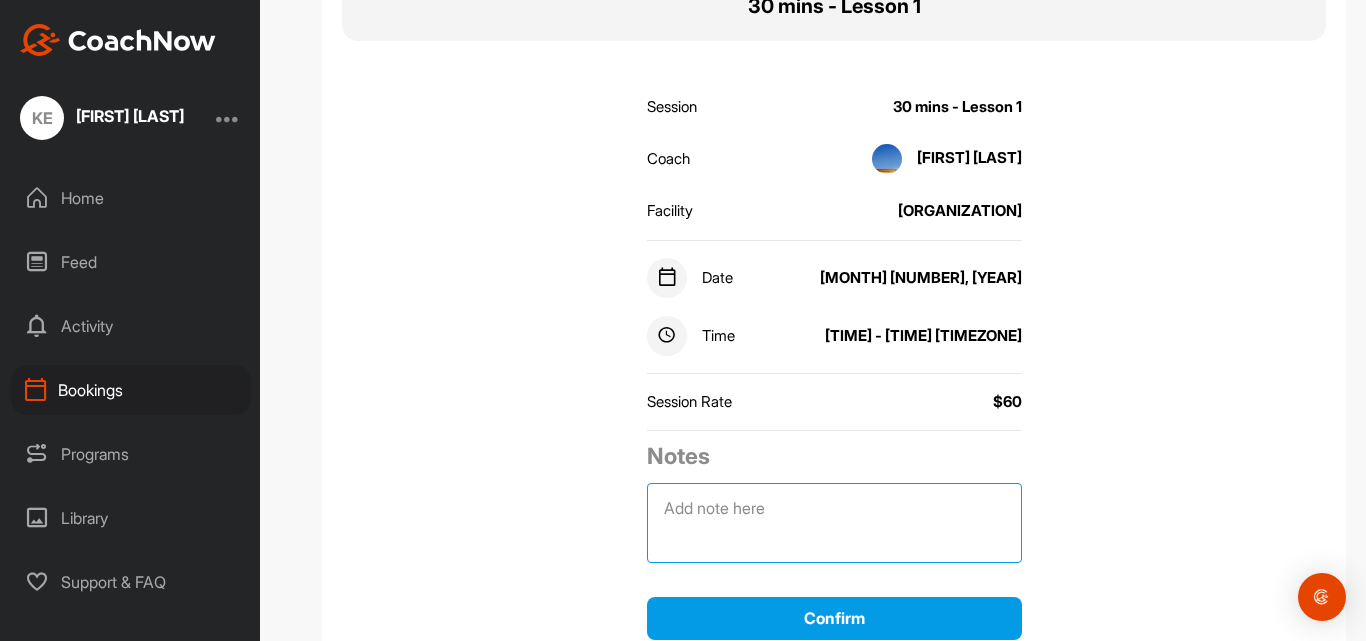 click at bounding box center (834, 523) 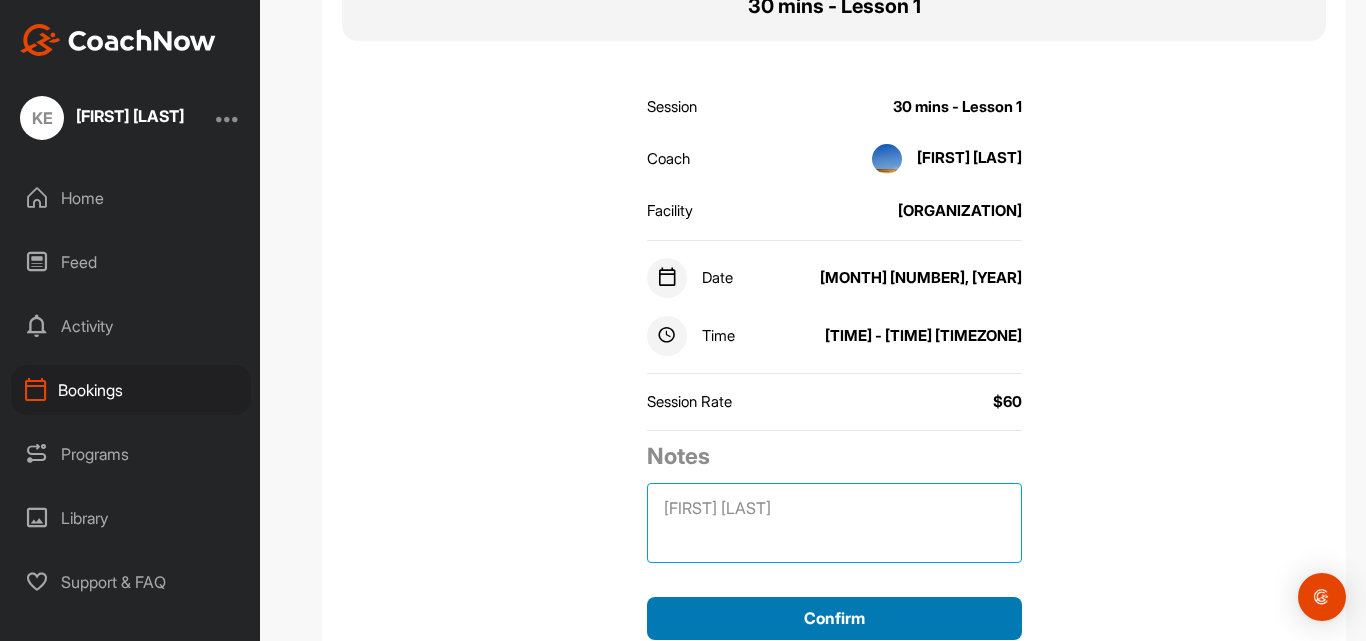 type on "[FIRST] [LAST]" 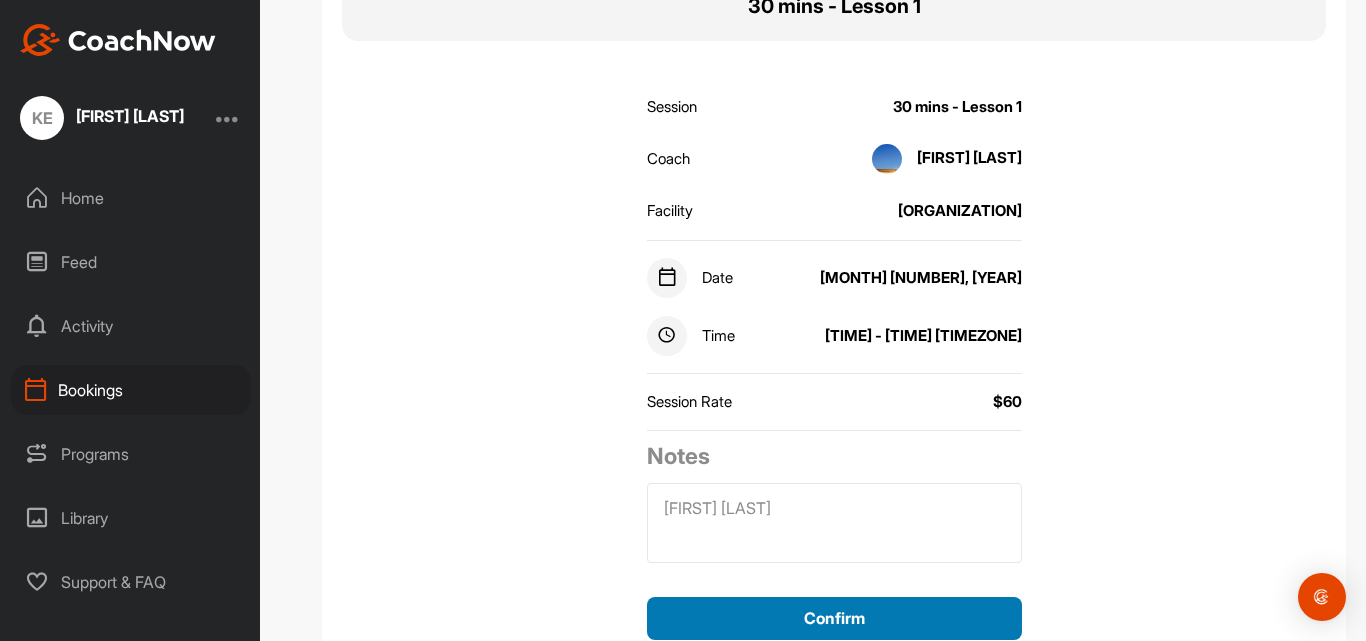 click on "Confirm" at bounding box center (834, 618) 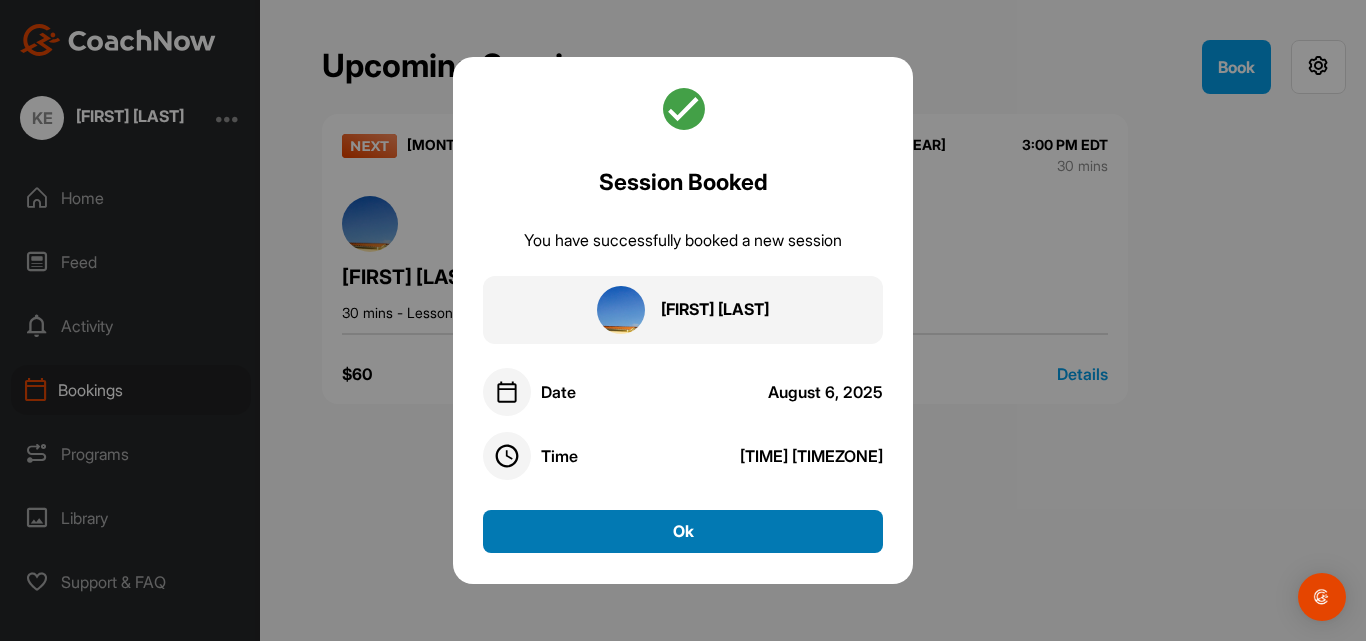 click on "Ok" at bounding box center [683, 531] 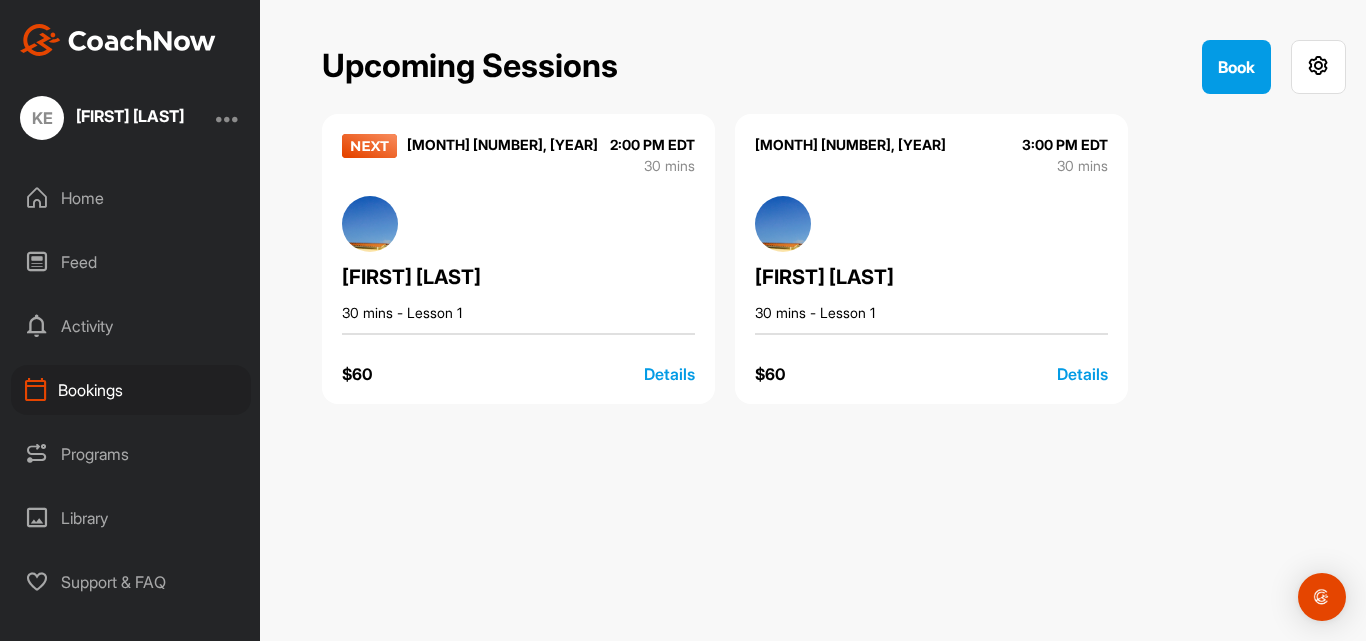 click on "Details" at bounding box center [669, 374] 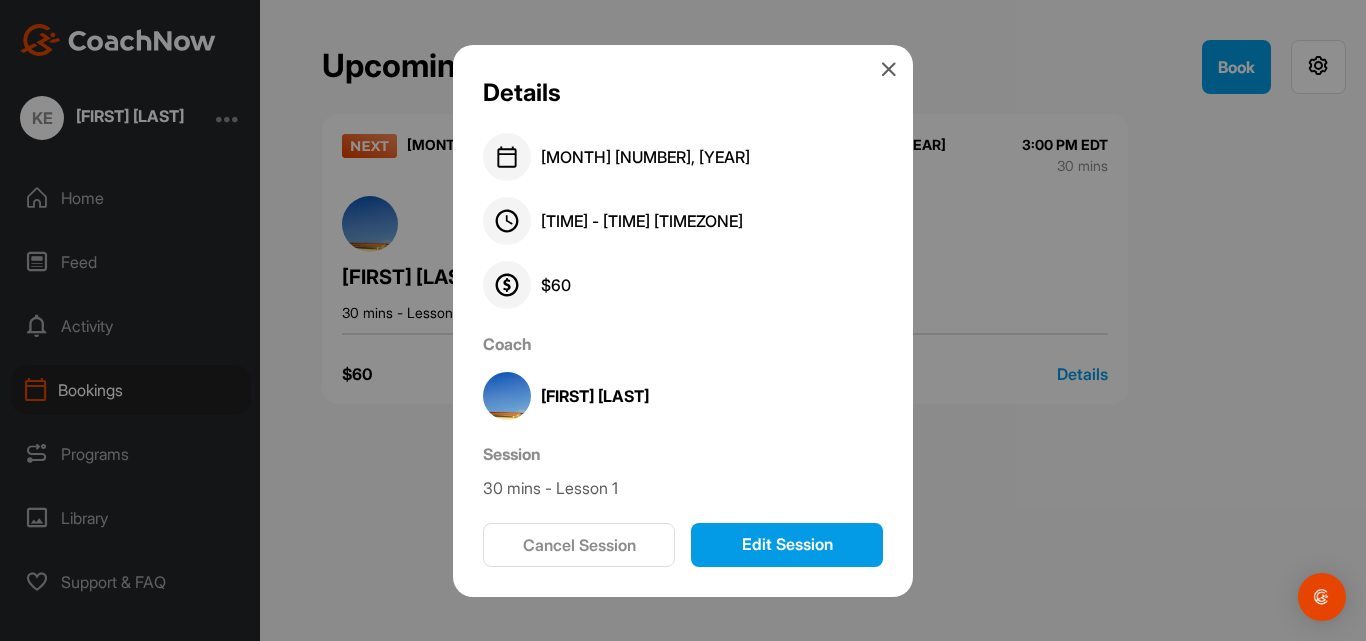 click on "Edit Session" at bounding box center [787, 545] 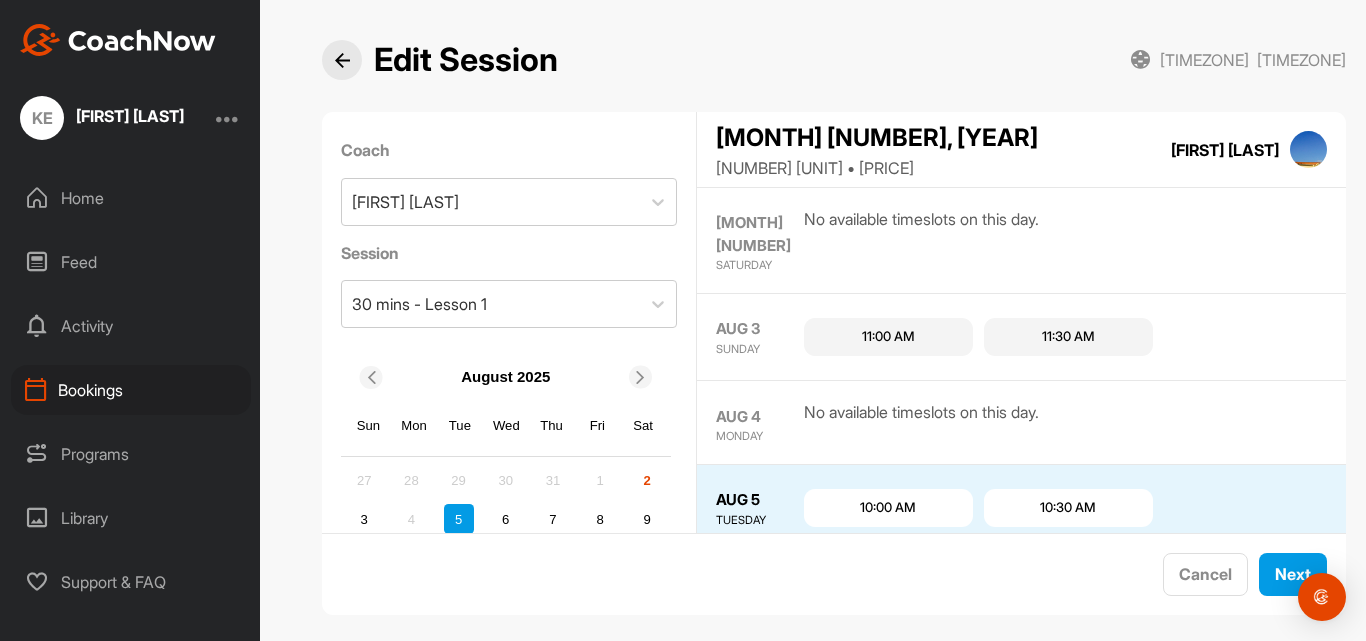 scroll, scrollTop: 20, scrollLeft: 0, axis: vertical 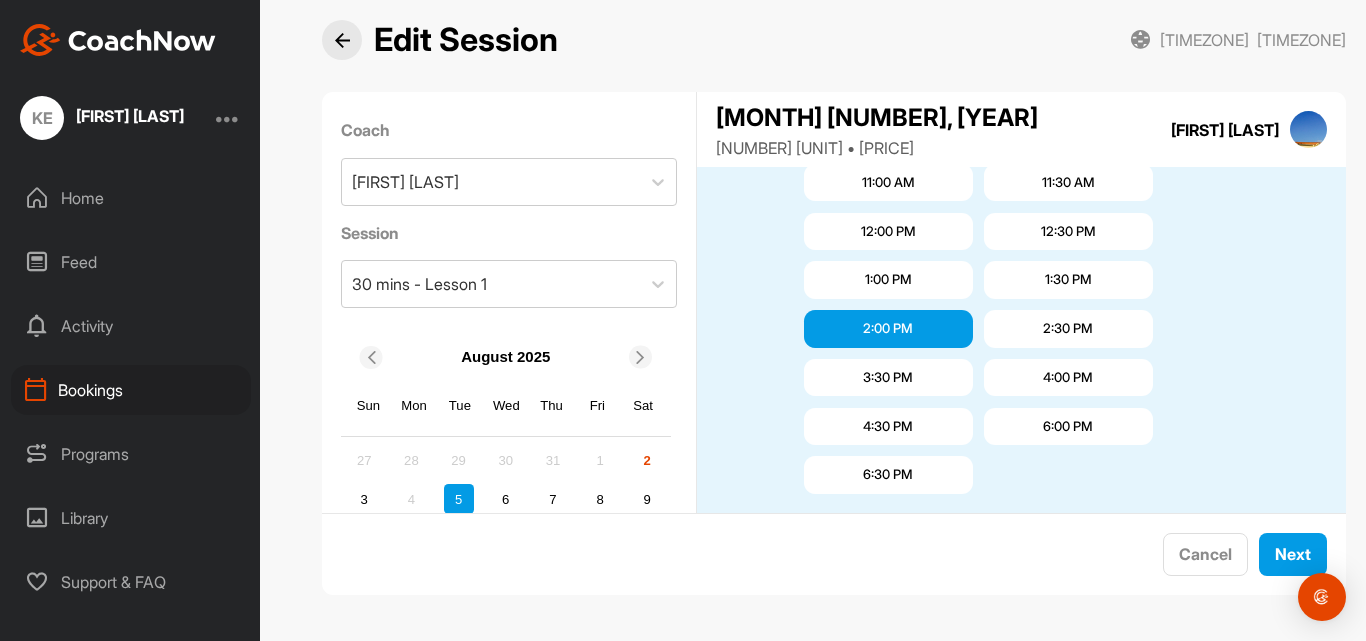 click on "2:00 PM" at bounding box center (888, 329) 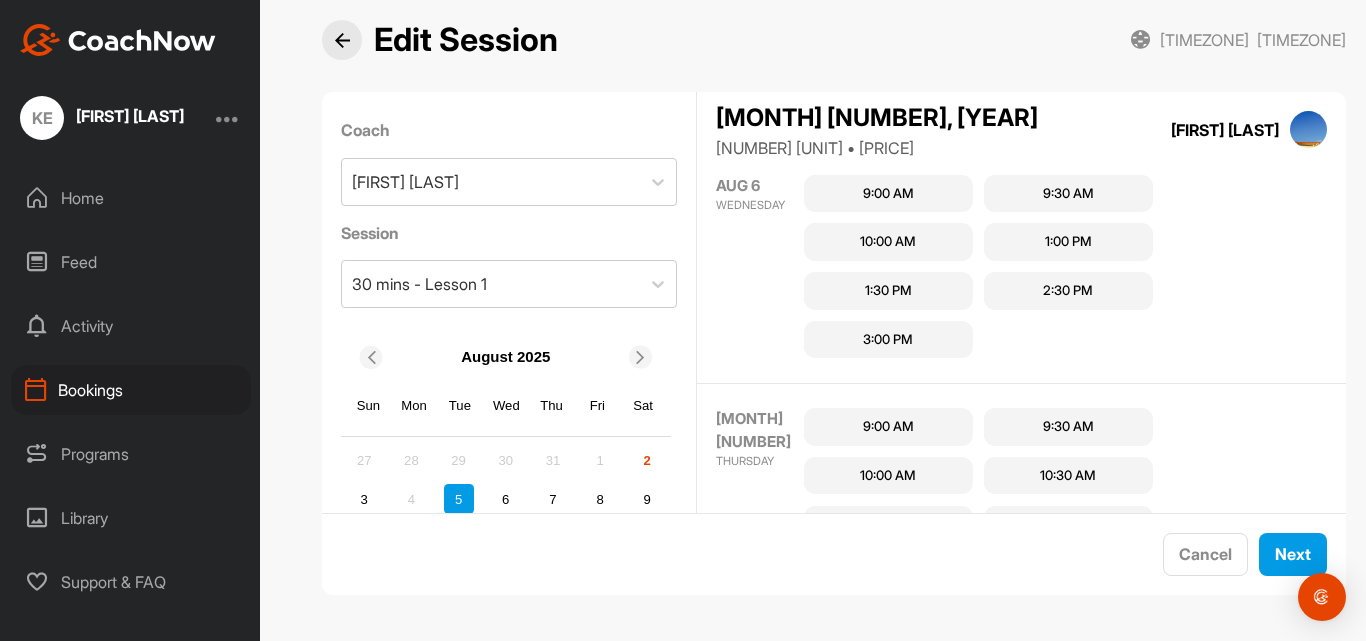 scroll, scrollTop: 754, scrollLeft: 0, axis: vertical 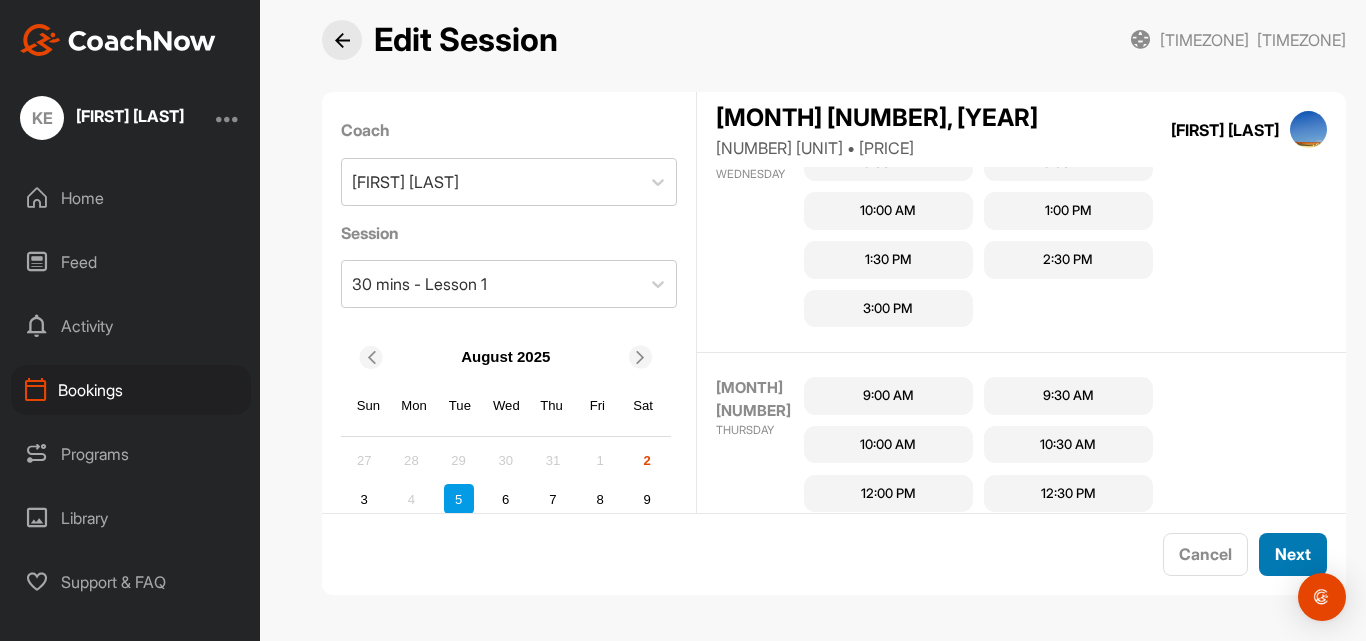 click on "Next" at bounding box center (1293, 554) 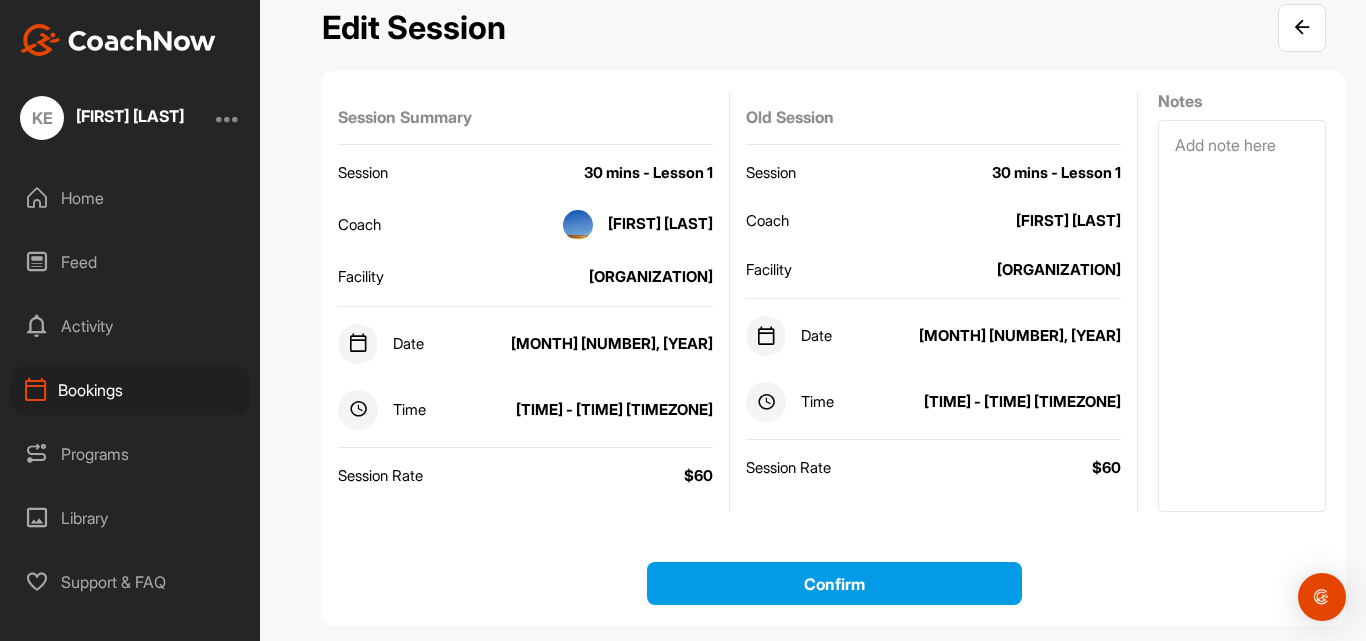 scroll, scrollTop: 87, scrollLeft: 0, axis: vertical 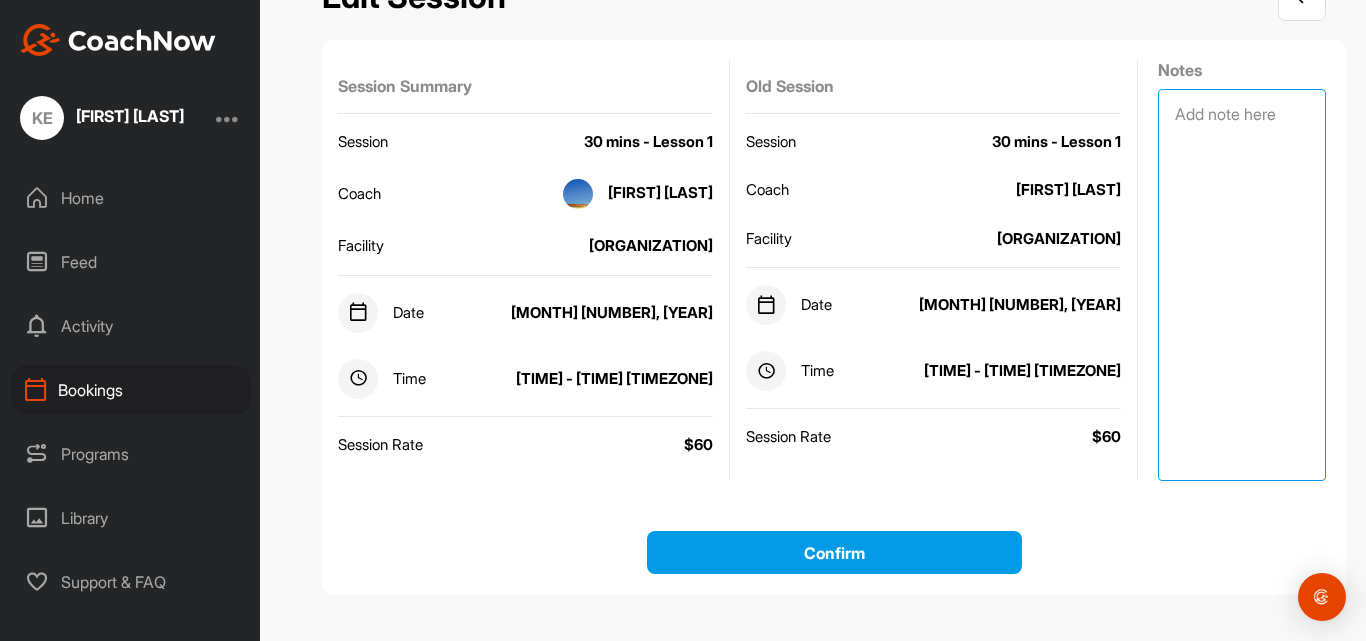 click at bounding box center [1242, 285] 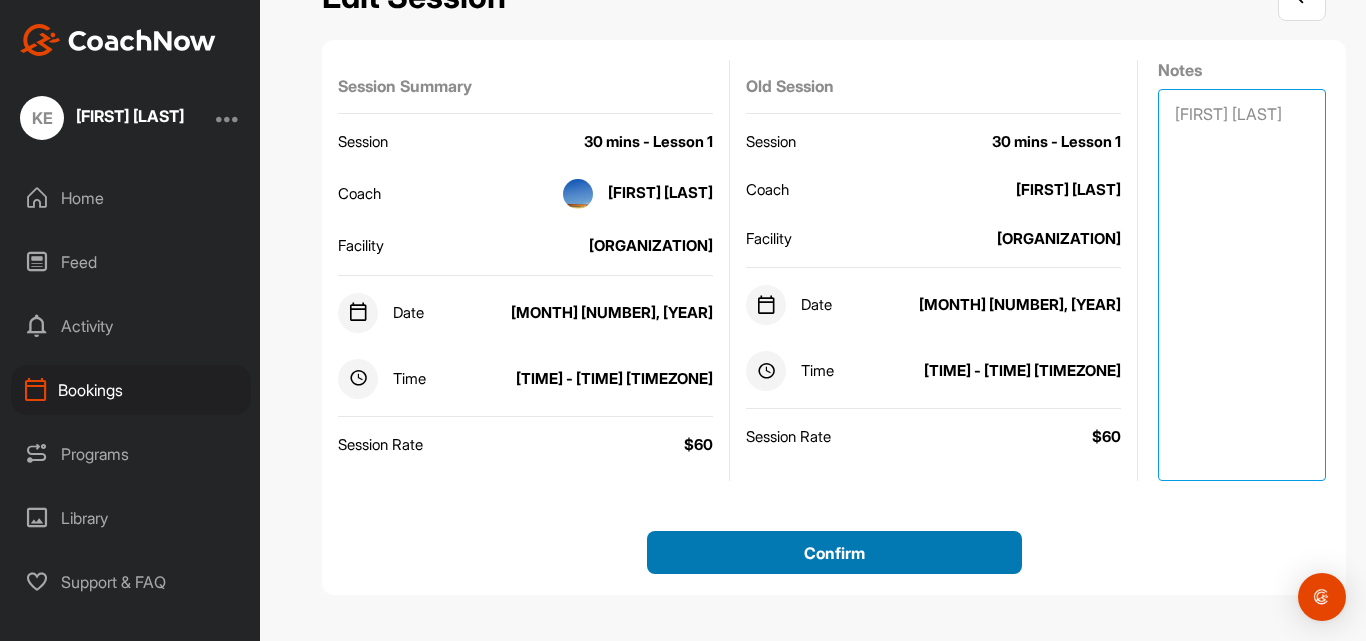 type on "[FIRST] [LAST]" 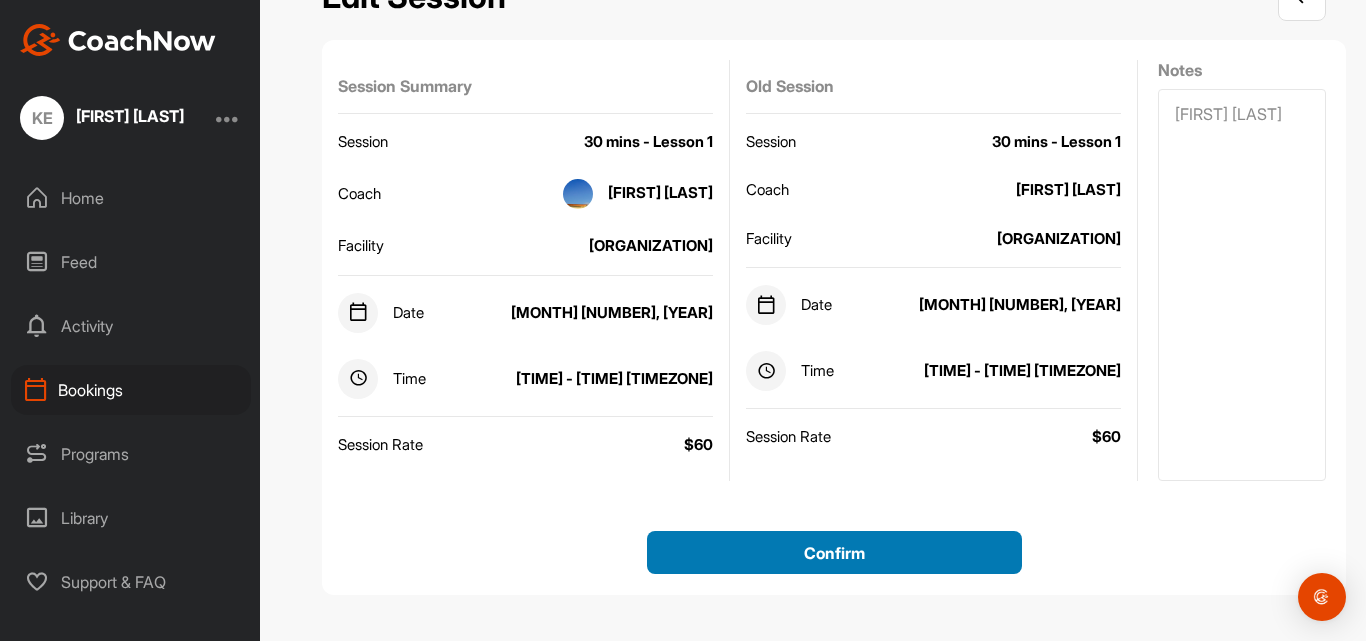 click on "Confirm" at bounding box center (834, 552) 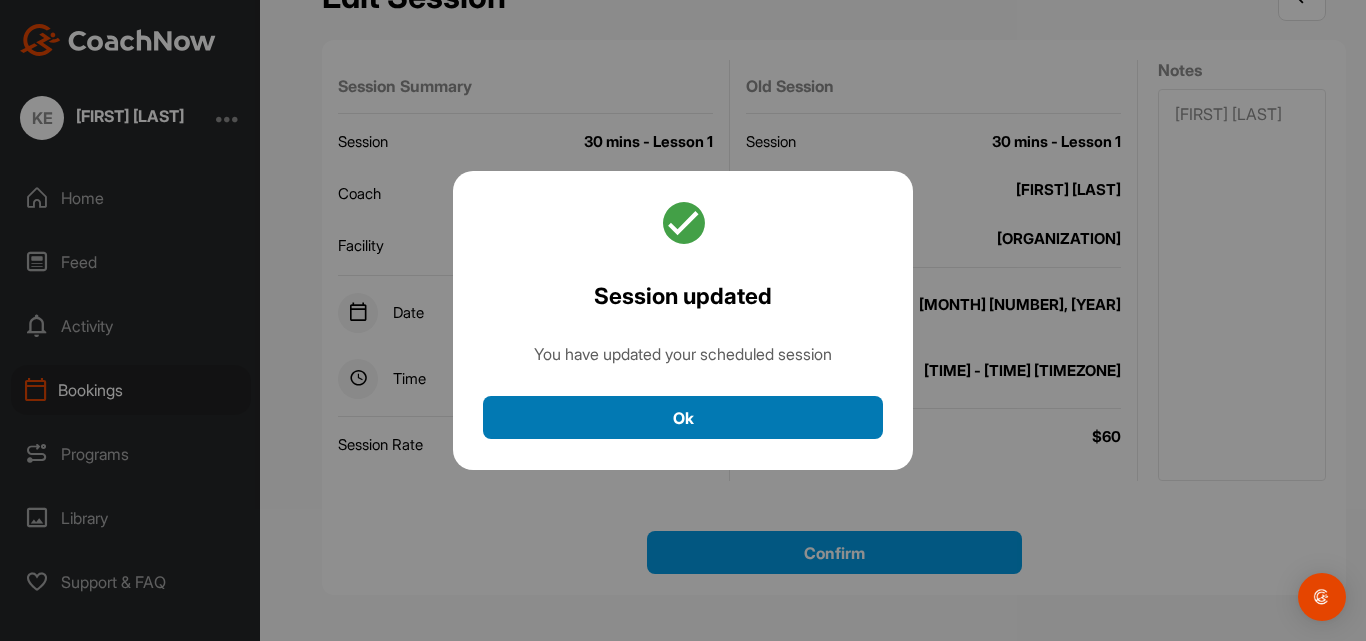 click on "Ok" at bounding box center (683, 417) 